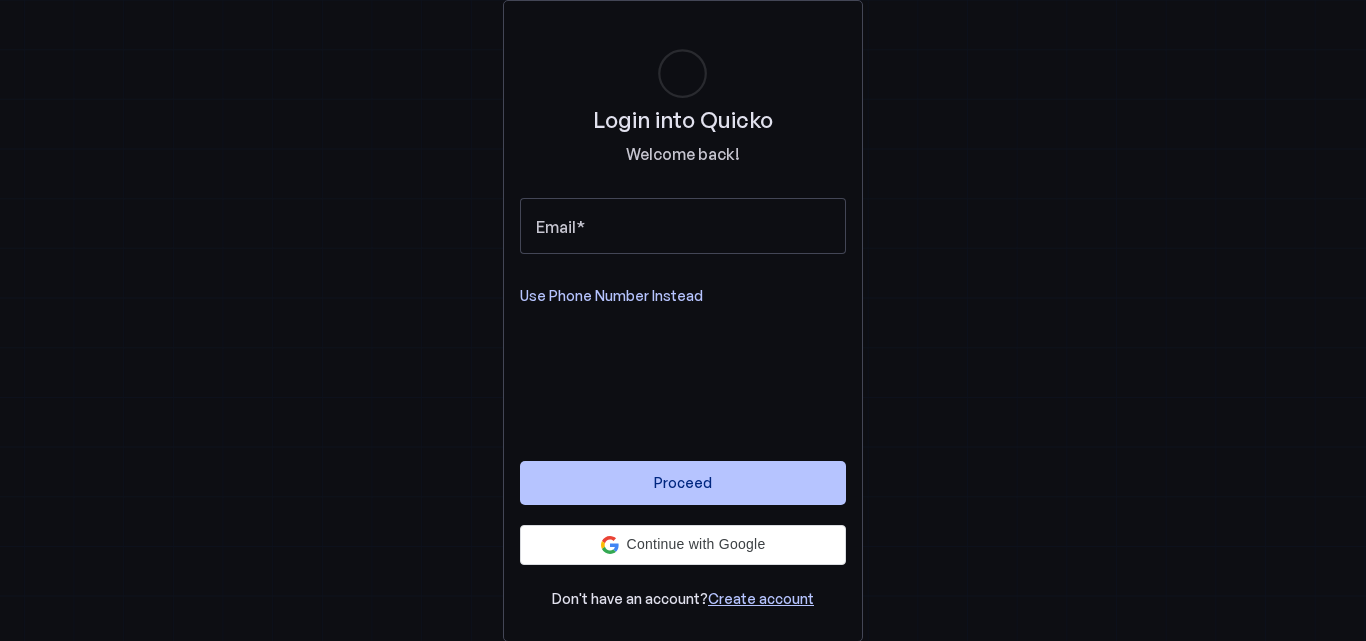 scroll, scrollTop: 0, scrollLeft: 0, axis: both 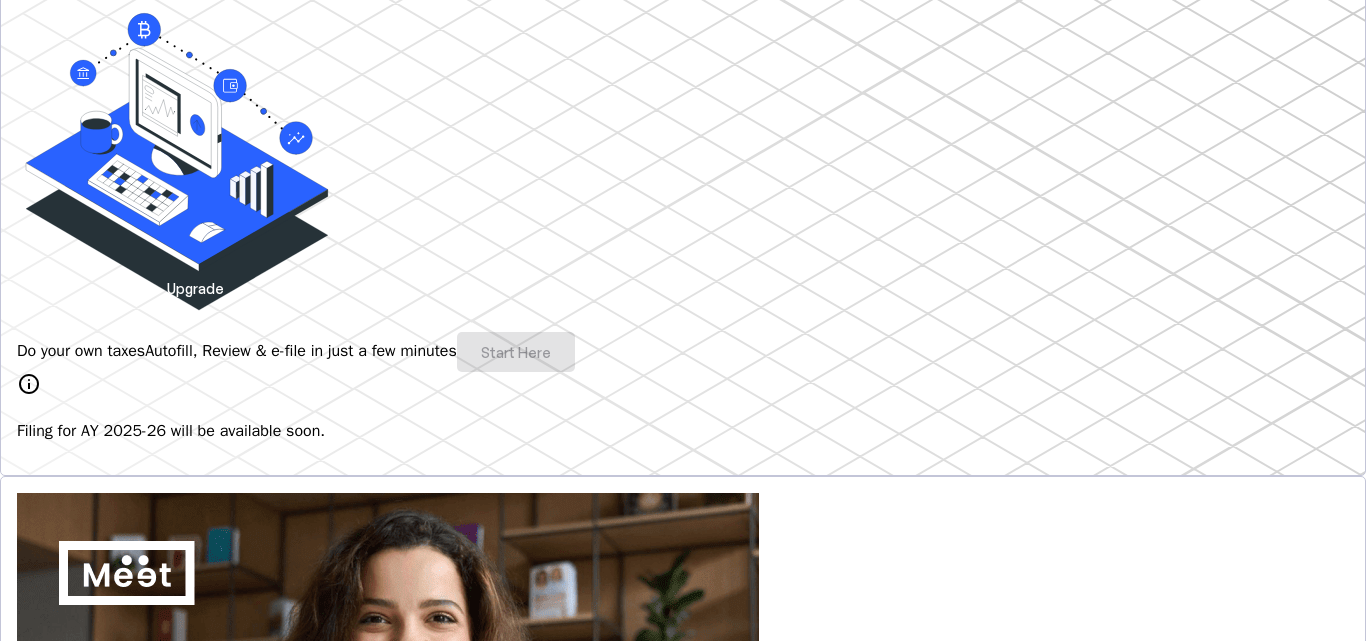 click on "Do your own taxes   Autofill, Review & e-file in just a few minutes   Start Here" at bounding box center (683, 352) 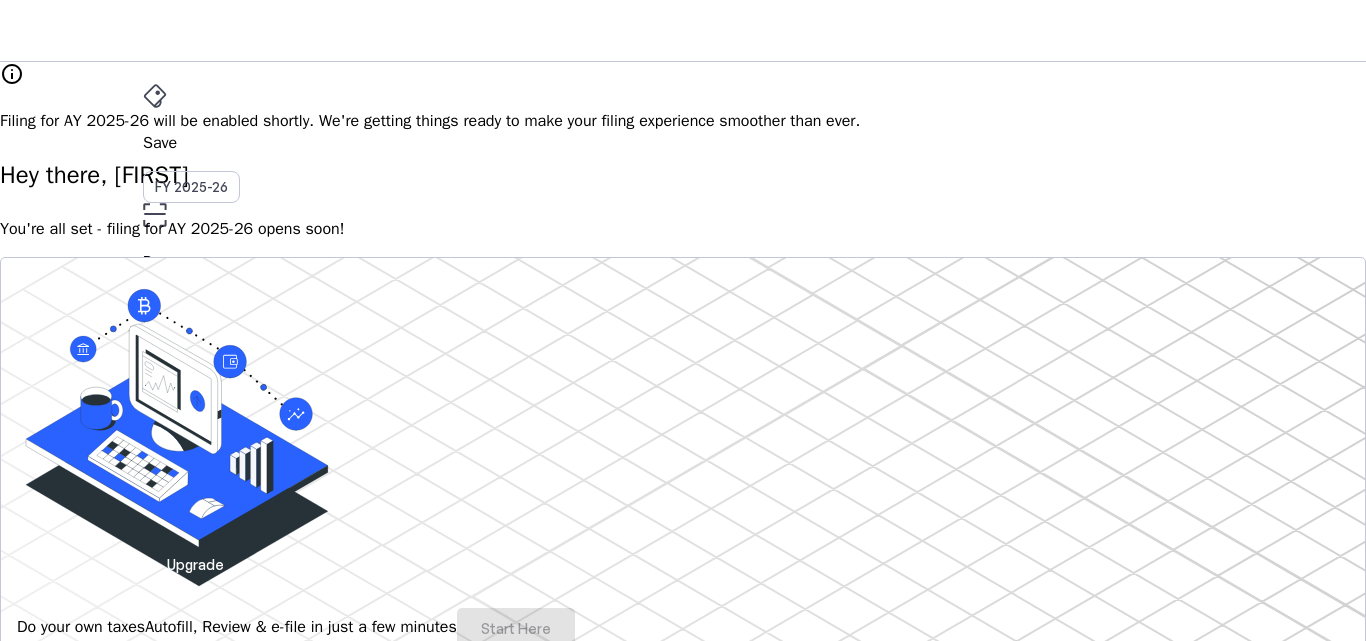 scroll, scrollTop: 0, scrollLeft: 0, axis: both 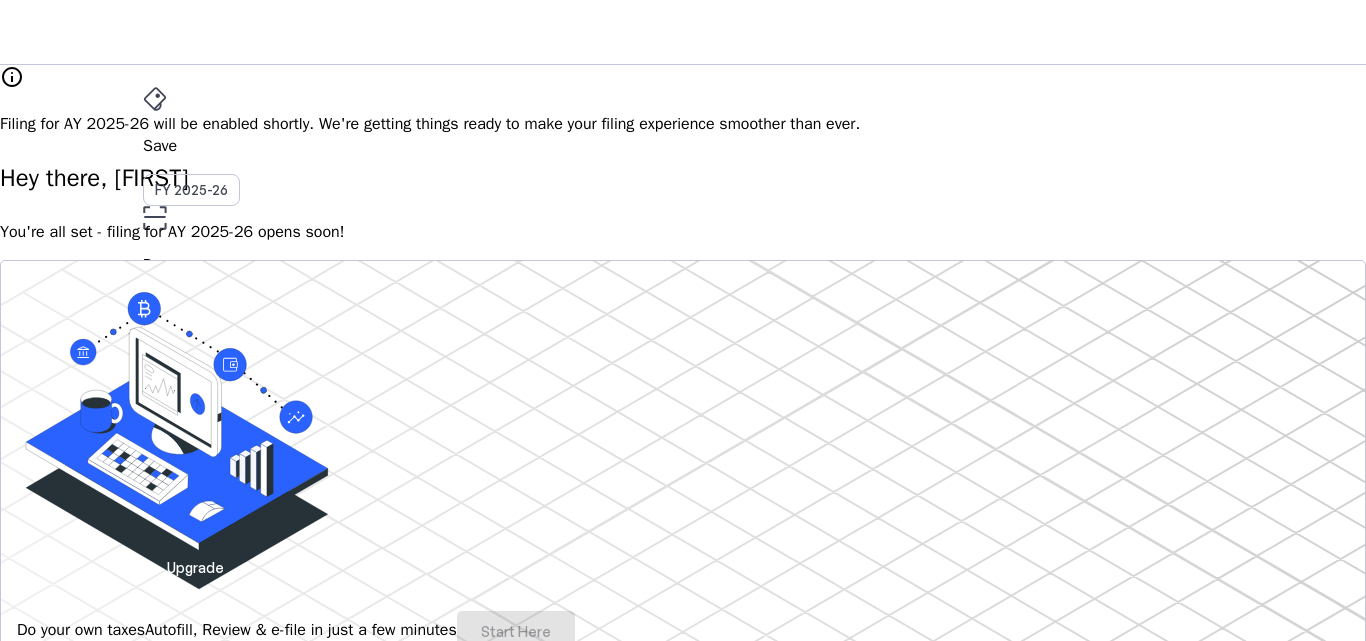 click on "Upgrade" at bounding box center (195, 567) 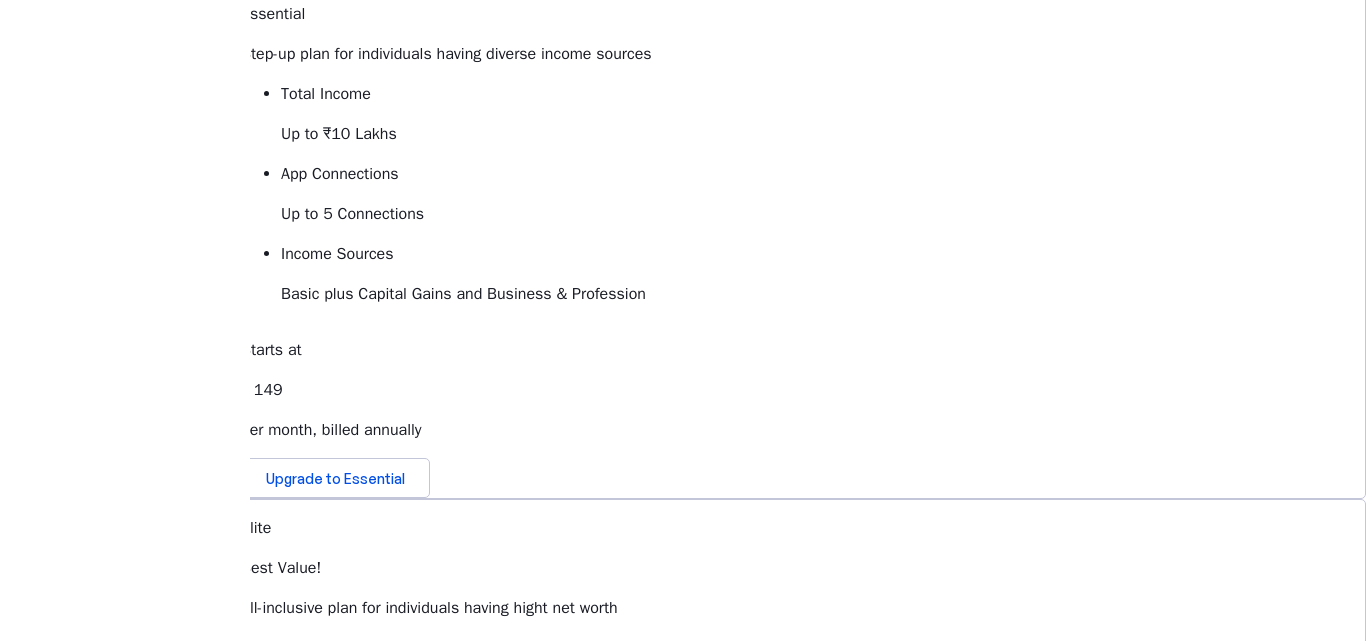 scroll, scrollTop: 675, scrollLeft: 0, axis: vertical 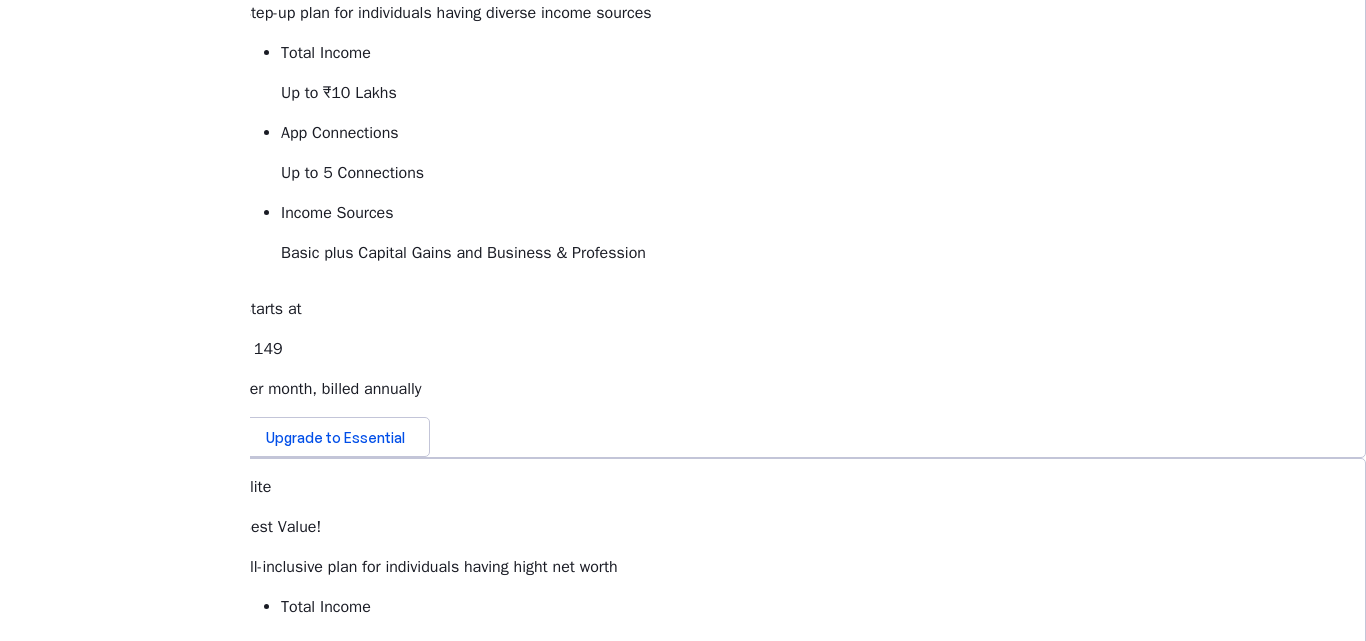 click on "Access & download all your bills here" at bounding box center [803, 1129] 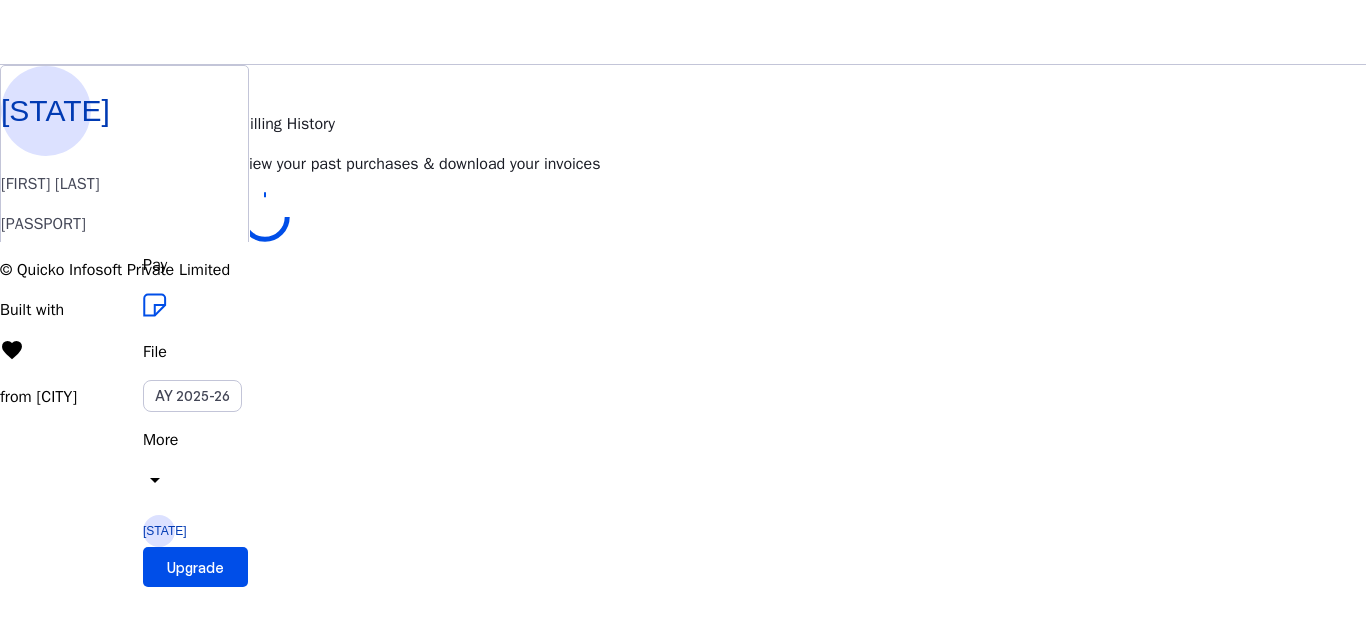 scroll, scrollTop: 0, scrollLeft: 0, axis: both 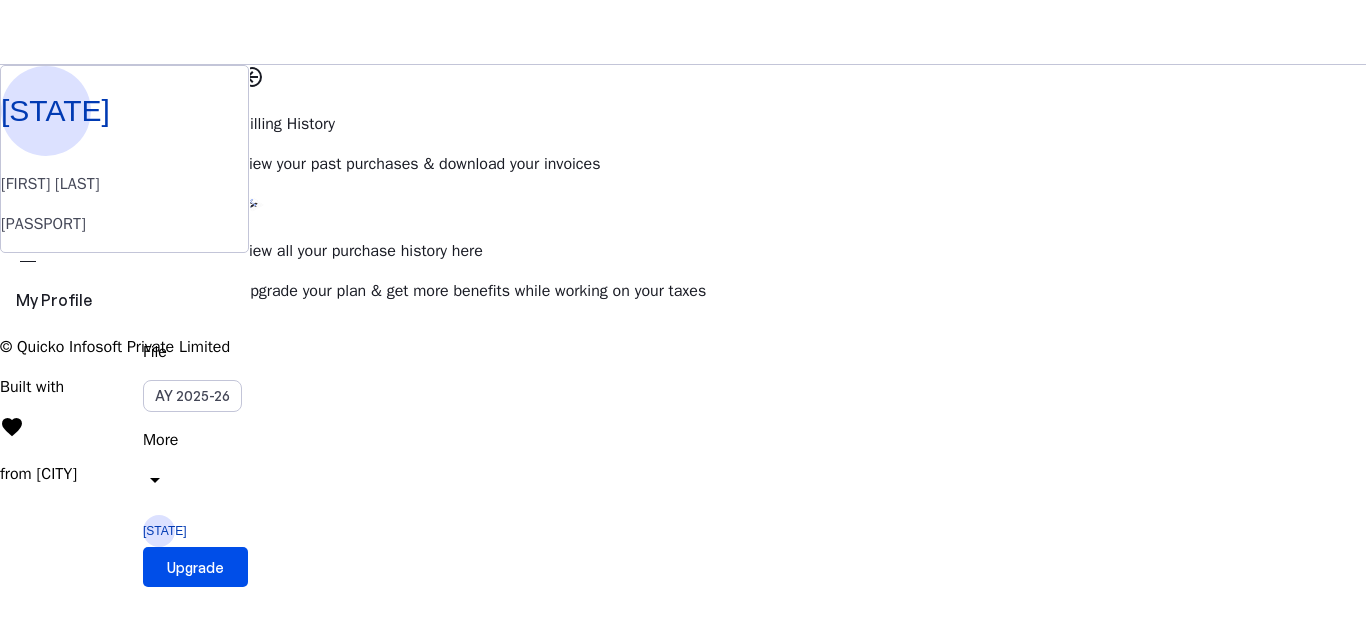 click on "Save FY 2025-26  Pay   File AY 2025-26  More  arrow_drop_down  SC   Upgrade" at bounding box center [683, 32] 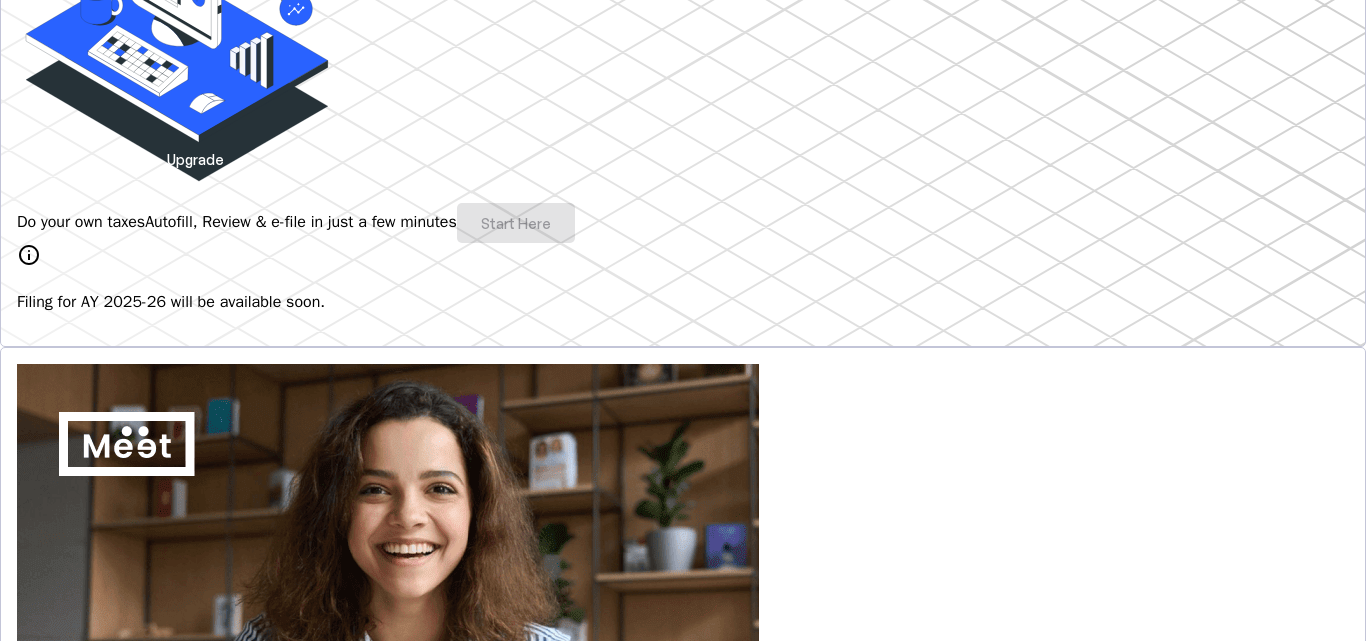 scroll, scrollTop: 457, scrollLeft: 0, axis: vertical 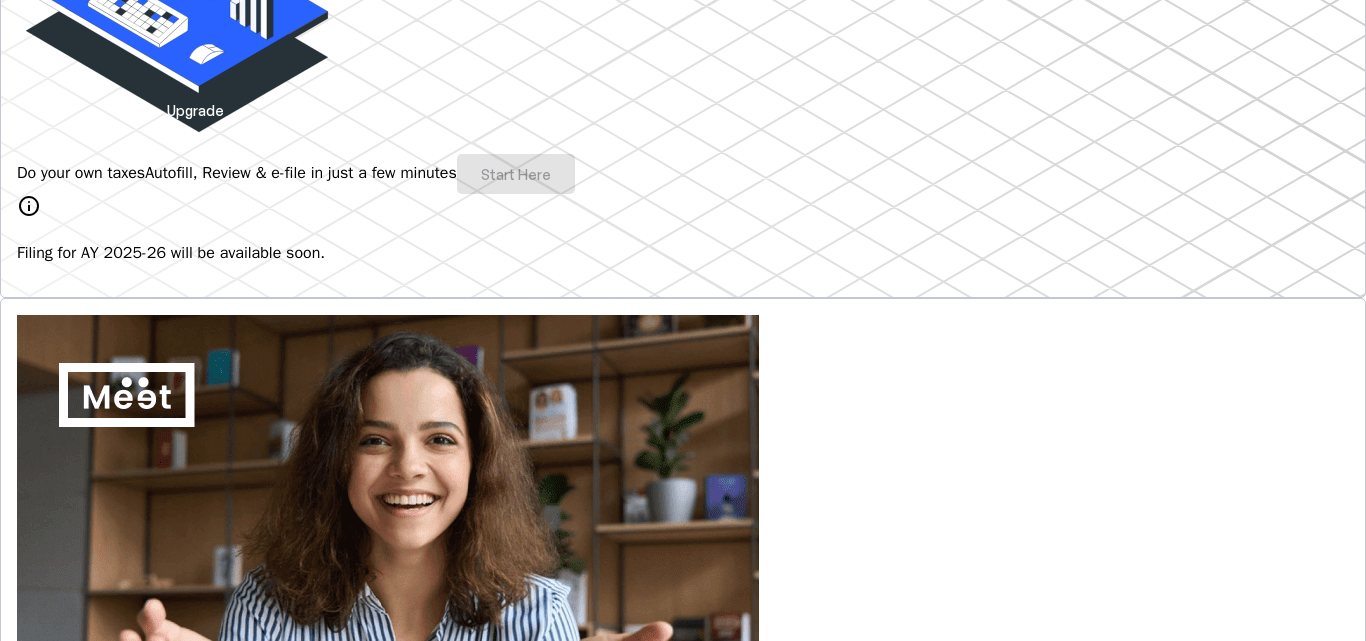 click on "Do your own taxes   Autofill, Review & e-file in just a few minutes   Start Here" at bounding box center (683, 174) 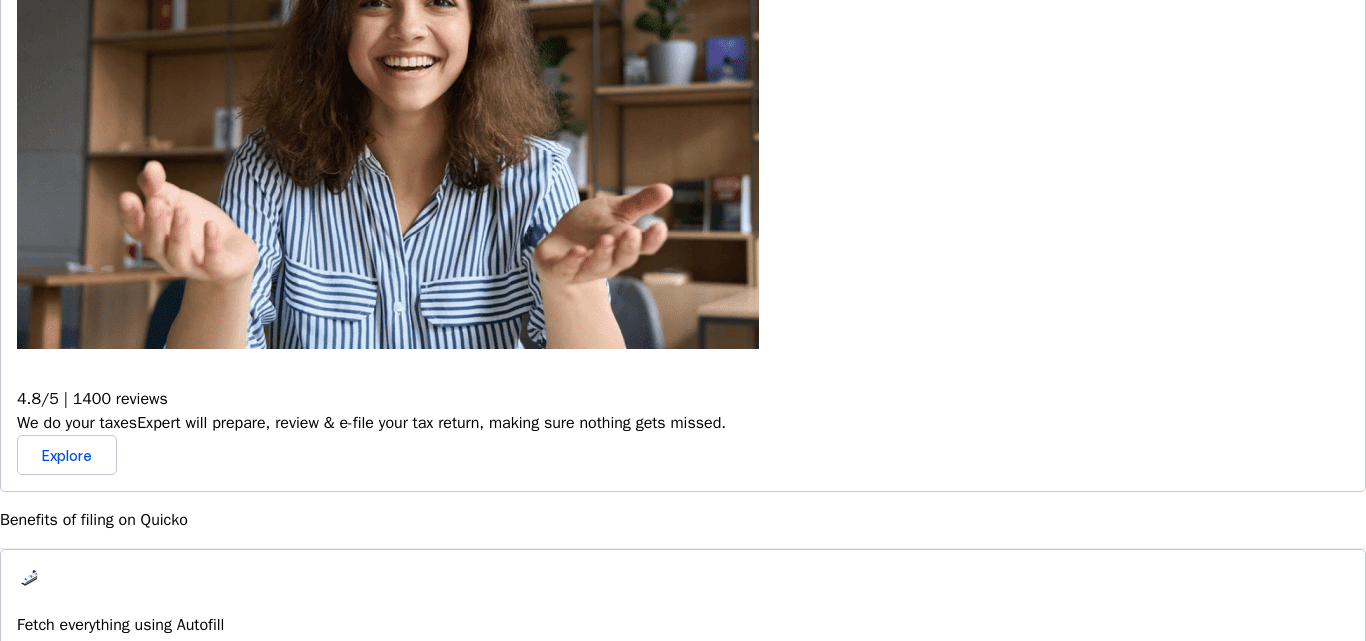 scroll, scrollTop: 896, scrollLeft: 0, axis: vertical 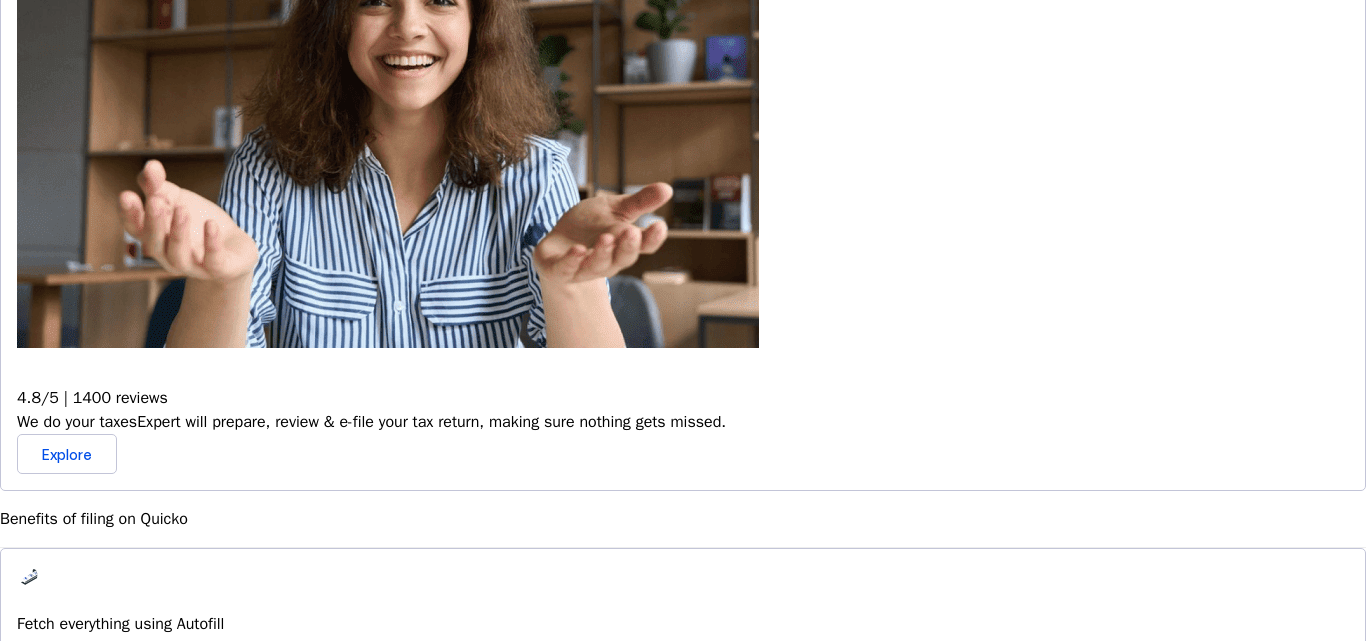 click at bounding box center (31, 577) 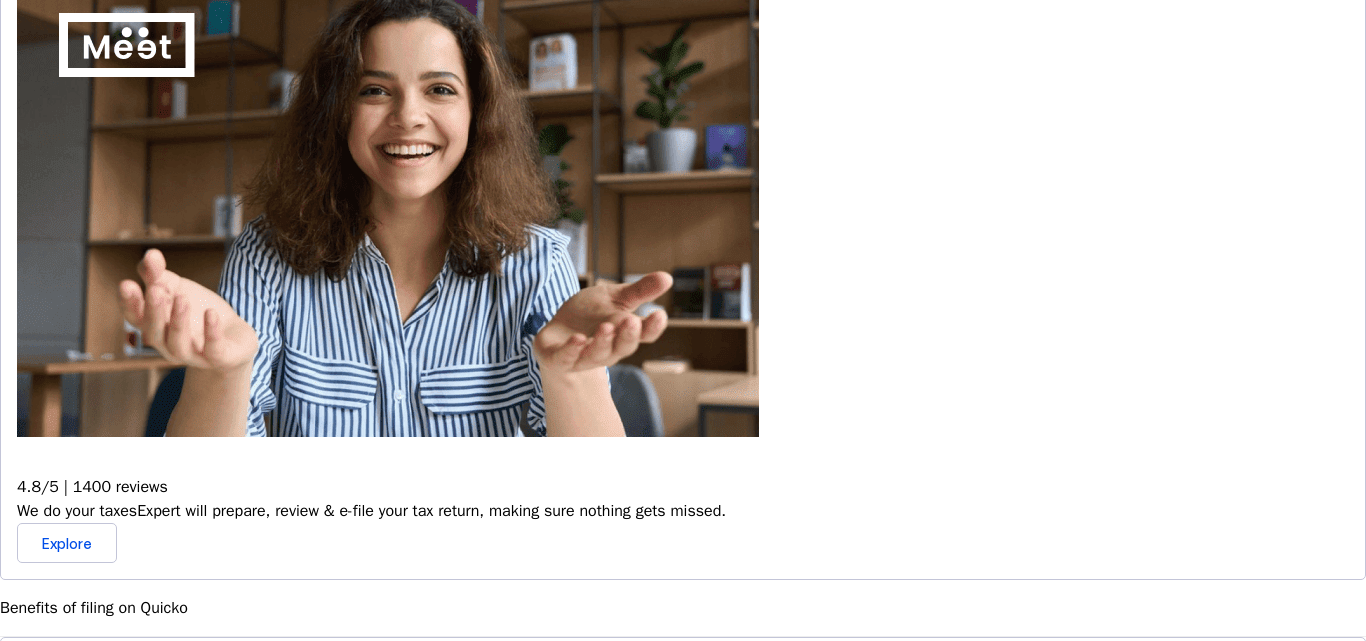 scroll, scrollTop: 775, scrollLeft: 0, axis: vertical 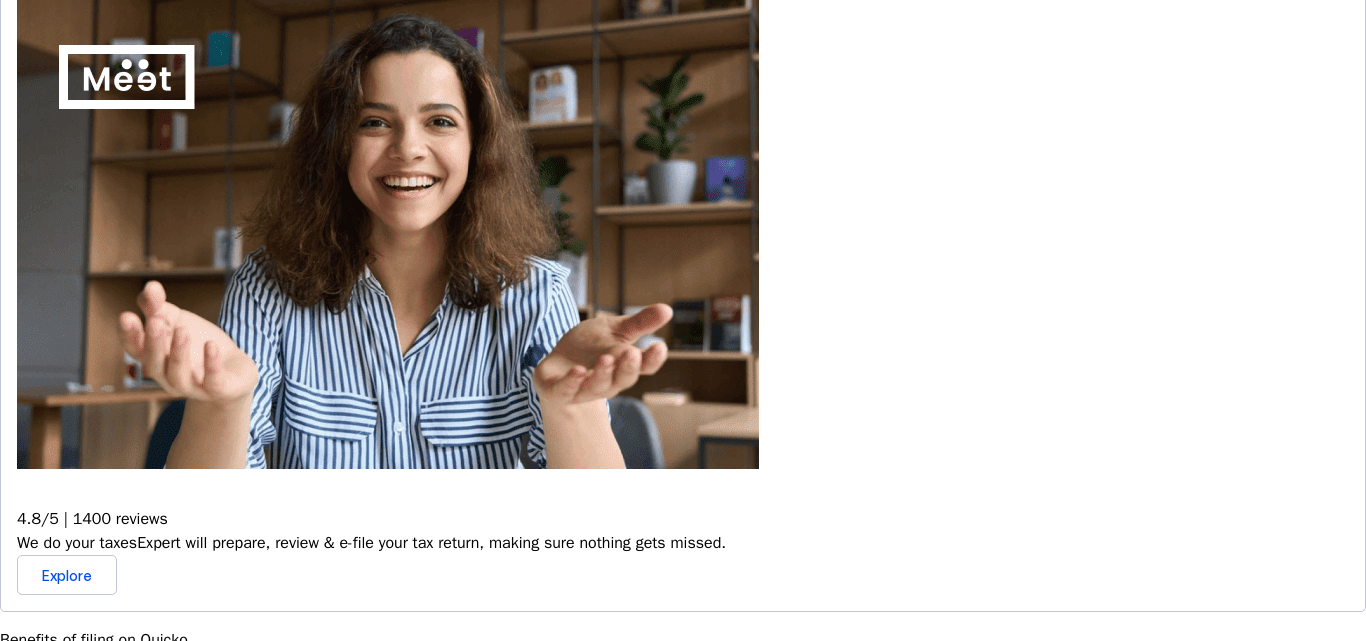 click at bounding box center [31, 698] 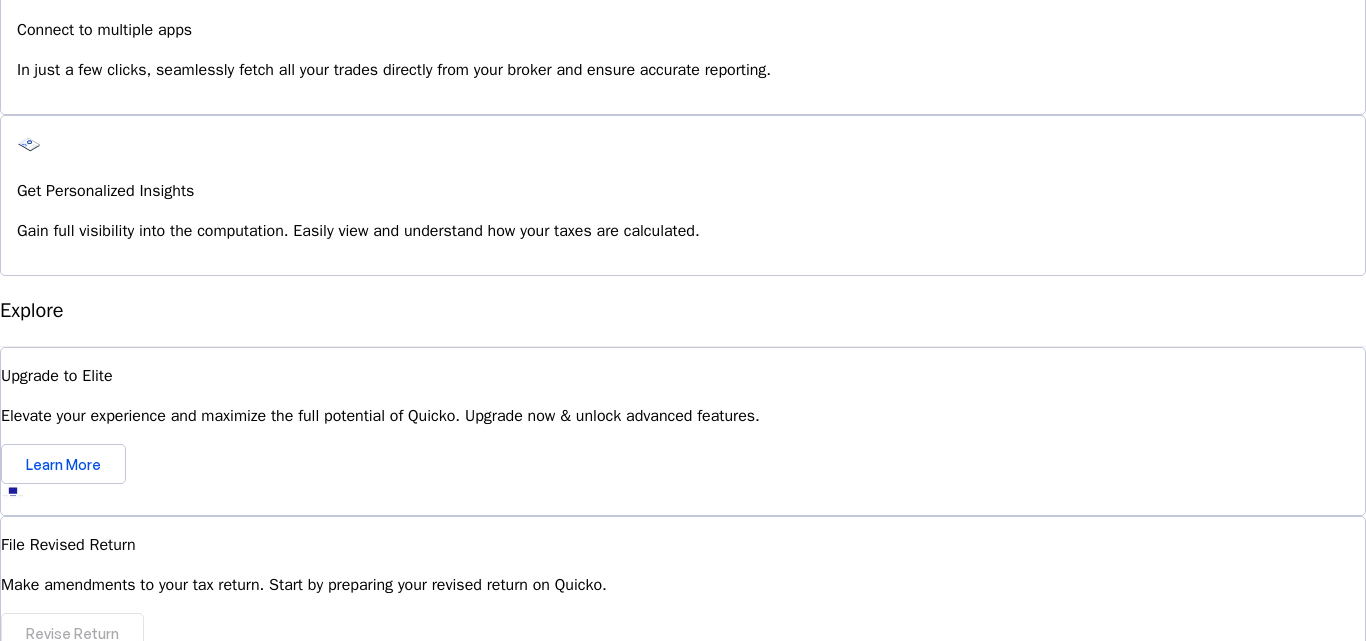 scroll, scrollTop: 1702, scrollLeft: 0, axis: vertical 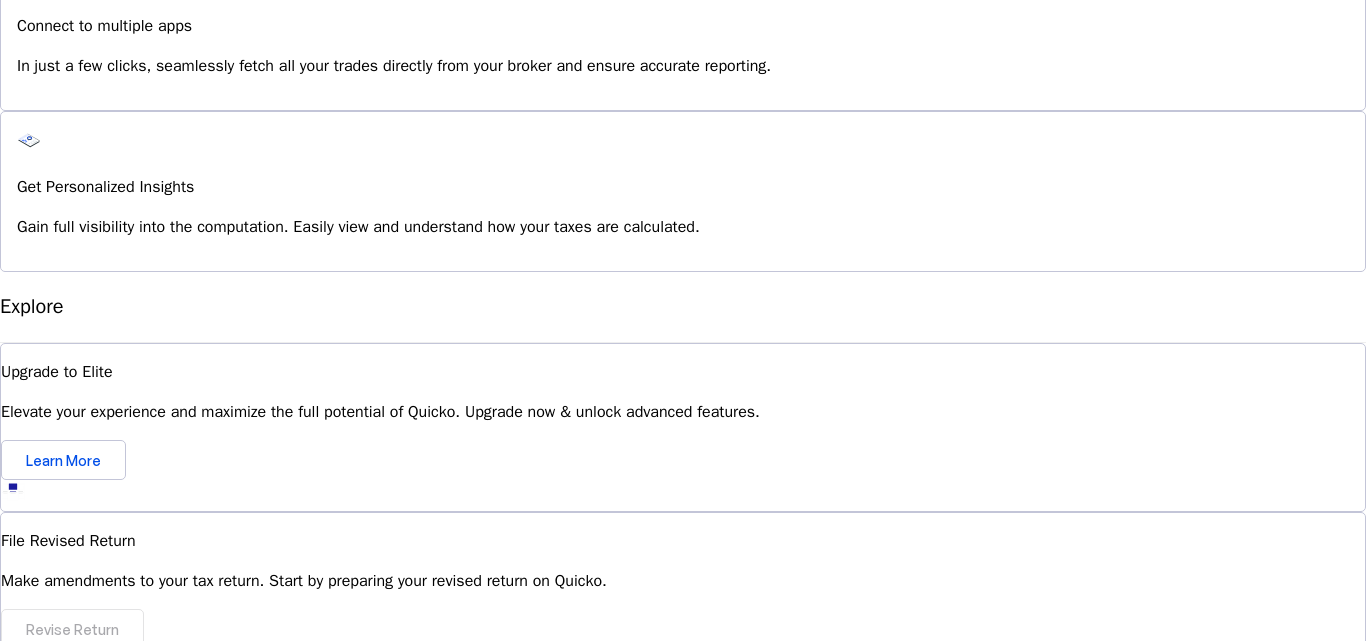 click on "I'm Interested" at bounding box center (73, 967) 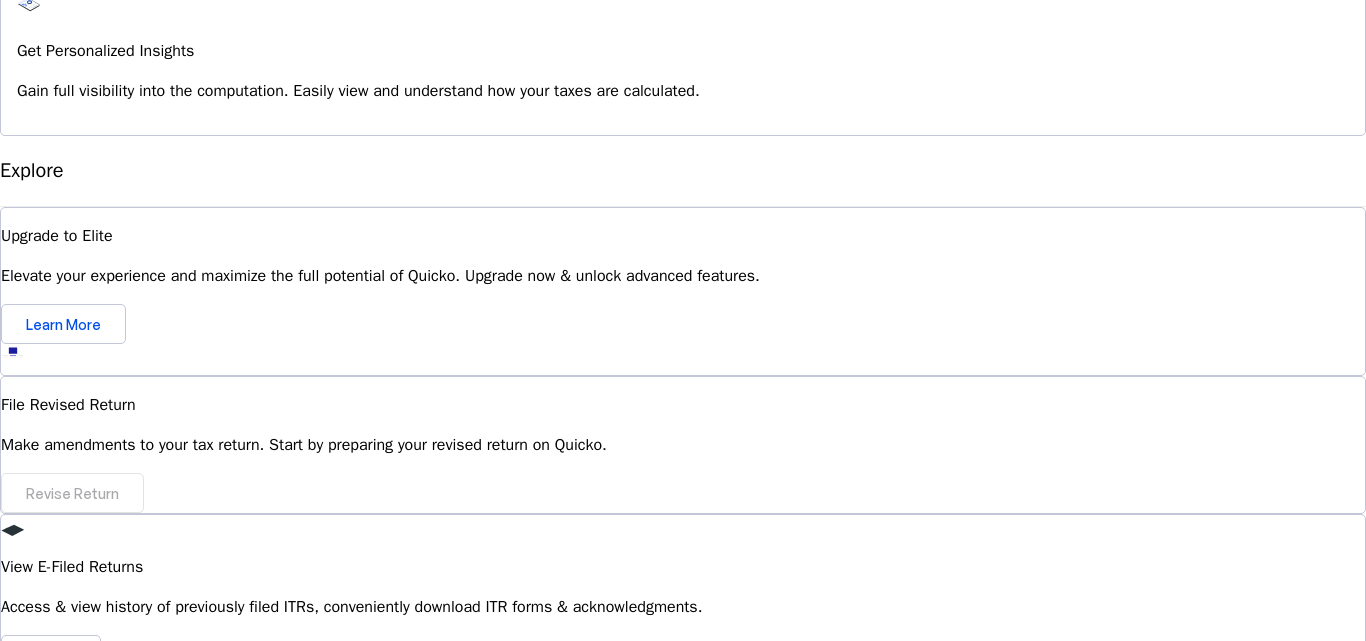 scroll, scrollTop: 1867, scrollLeft: 0, axis: vertical 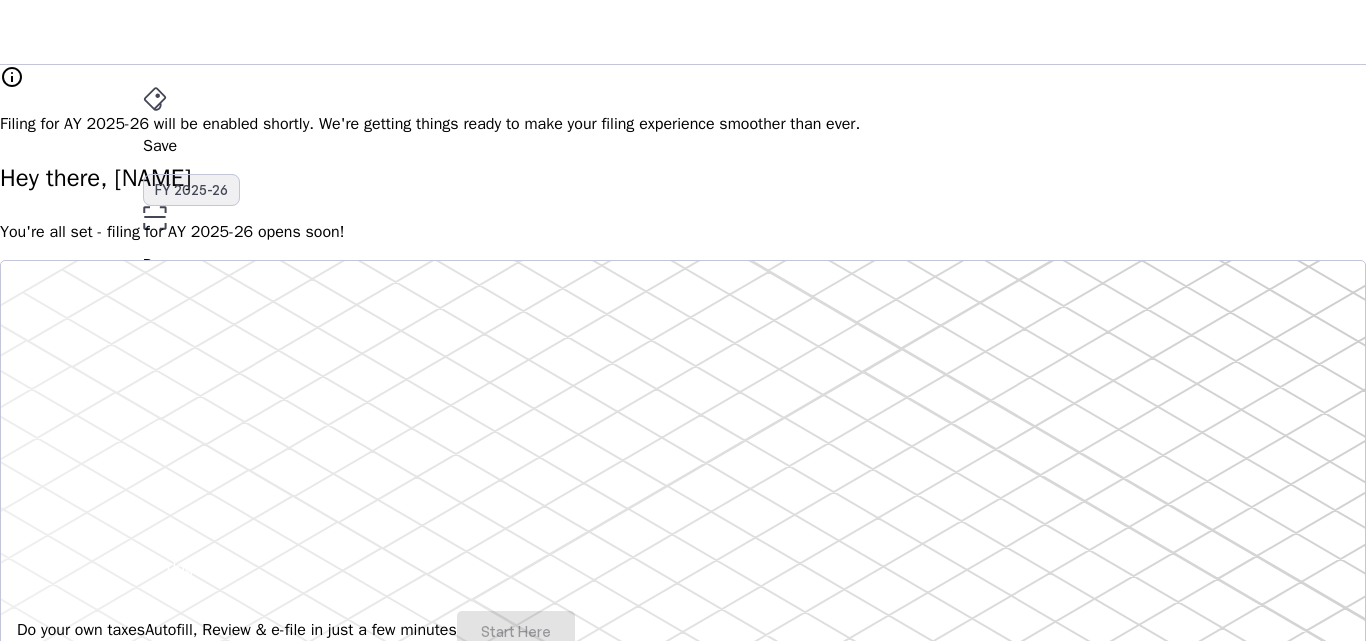 click on "FY 2025-26" at bounding box center (191, 190) 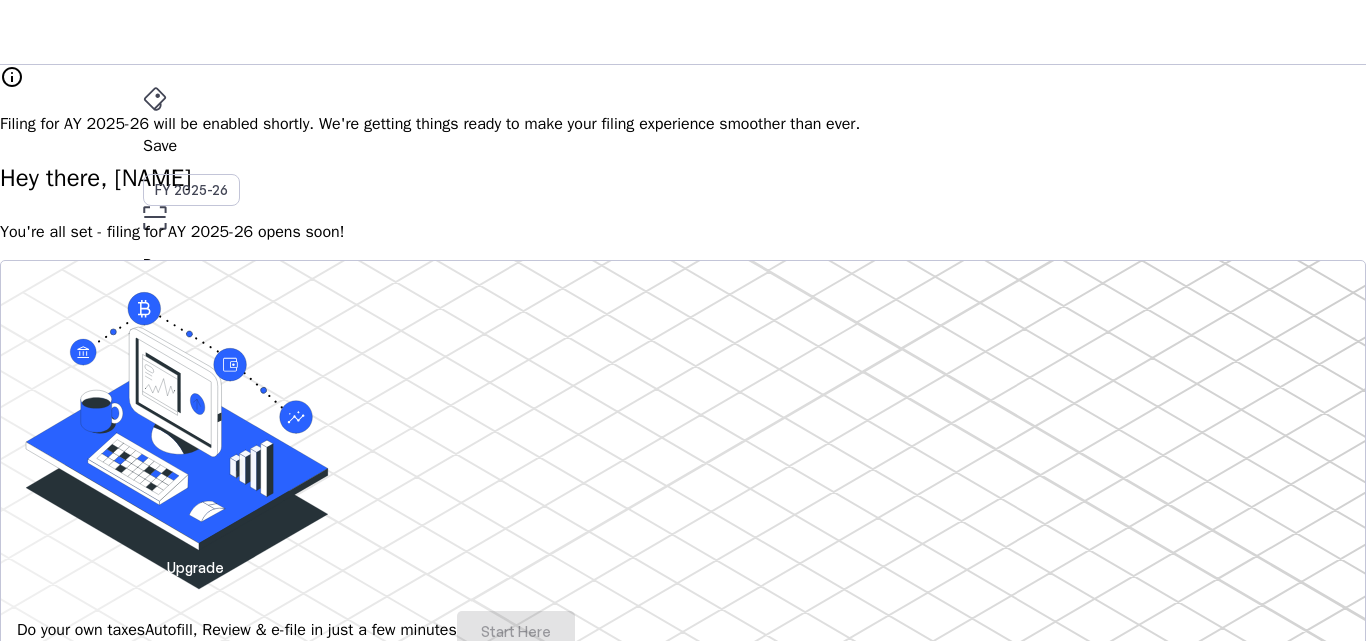 click on "Save" at bounding box center (683, 146) 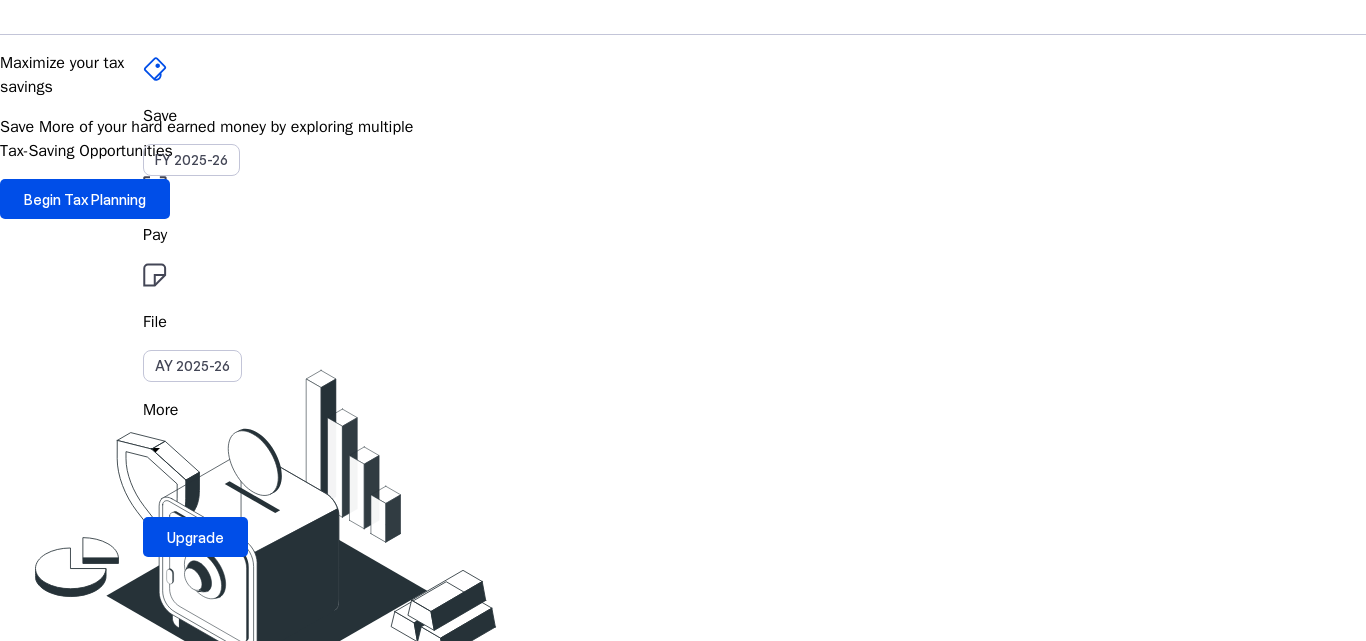 scroll, scrollTop: 0, scrollLeft: 0, axis: both 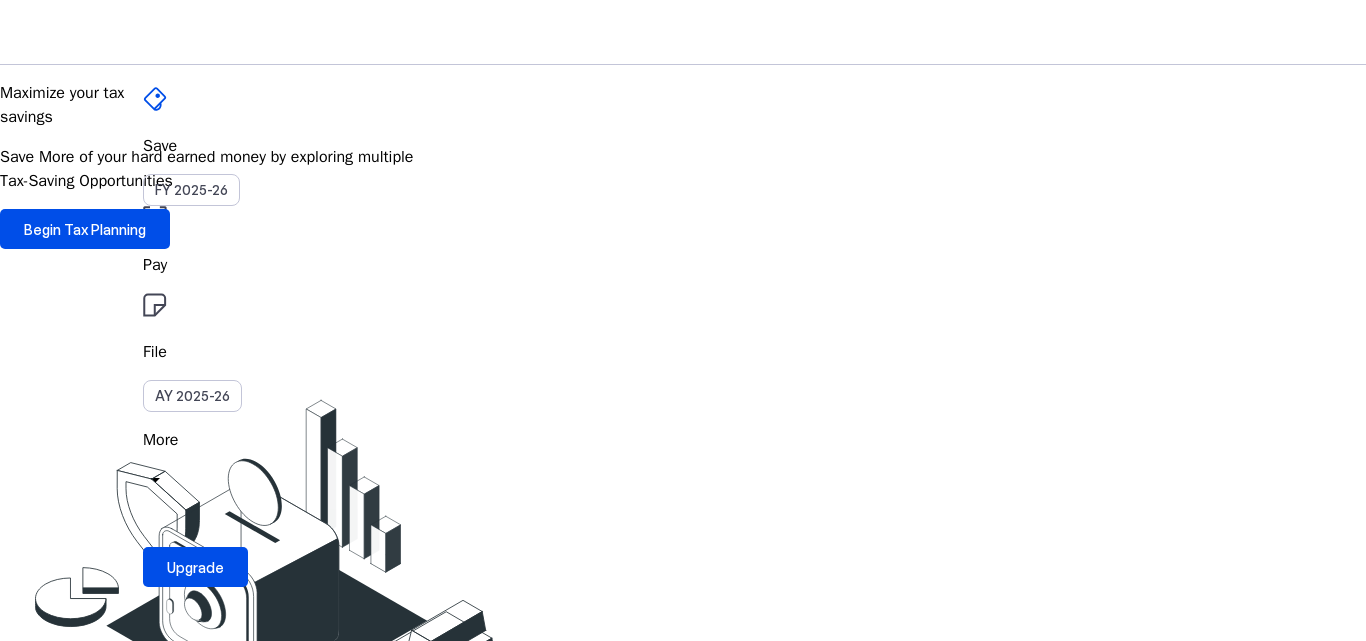 click on "File" at bounding box center [683, 265] 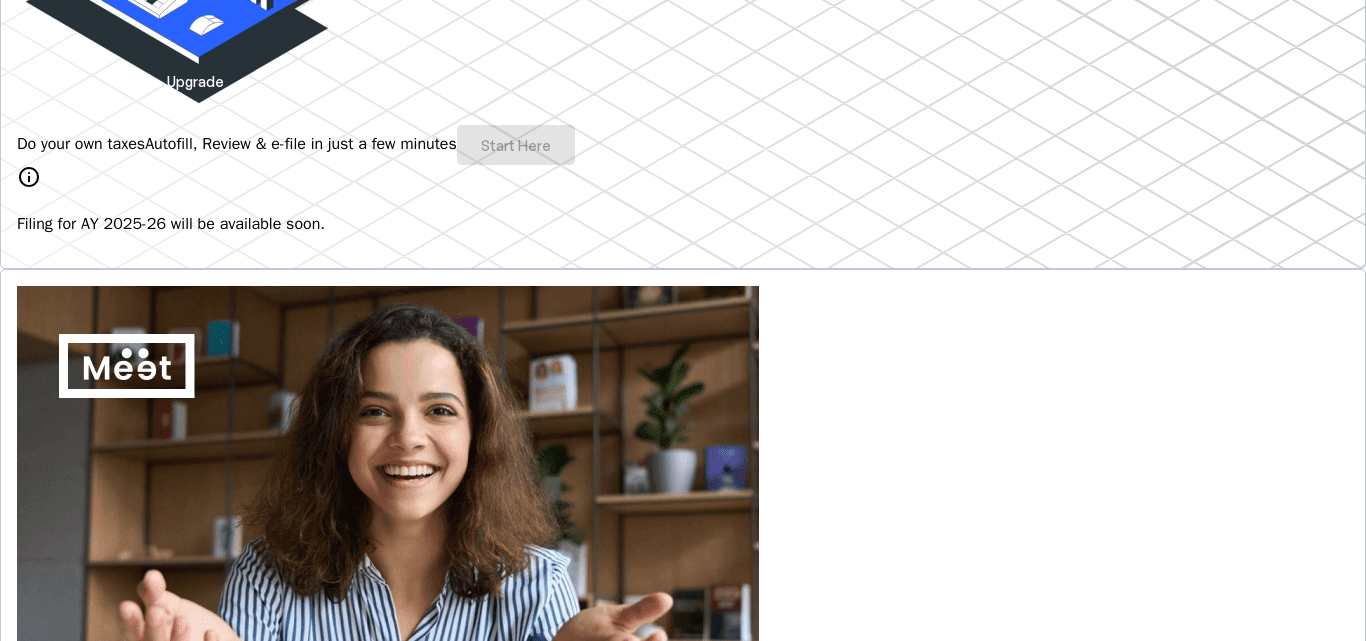 scroll, scrollTop: 487, scrollLeft: 0, axis: vertical 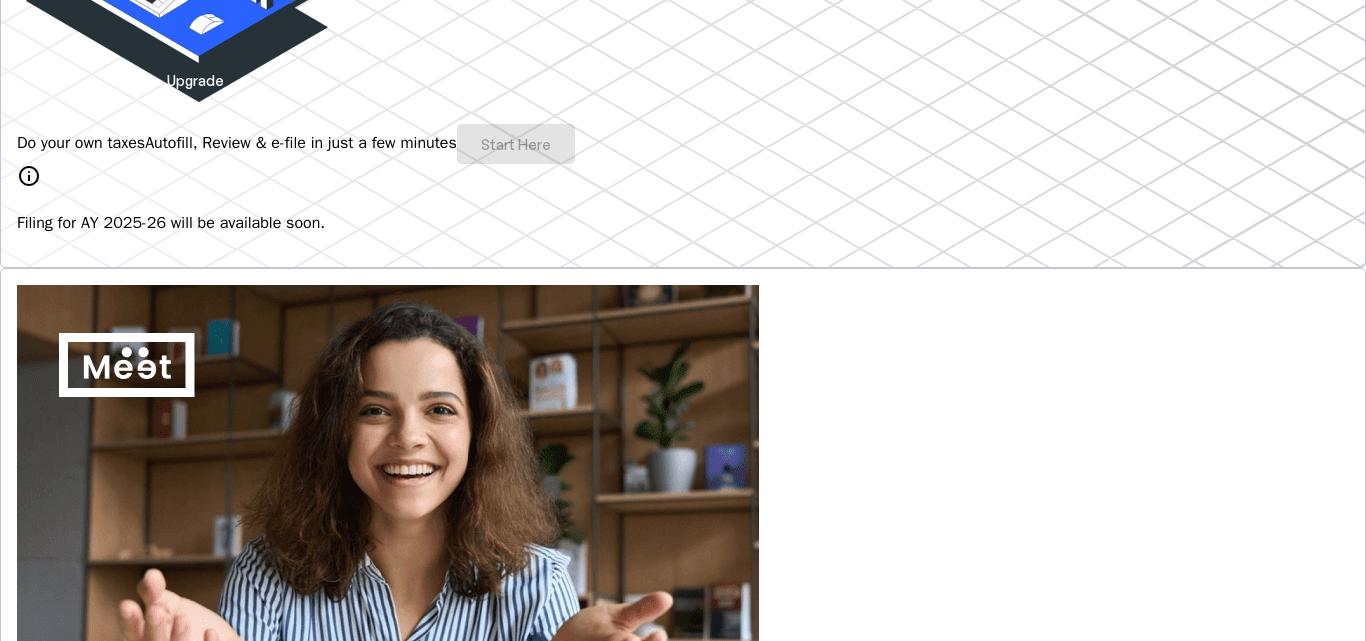 click on "Do your own taxes   Autofill, Review & e-file in just a few minutes   Start Here" at bounding box center (683, 144) 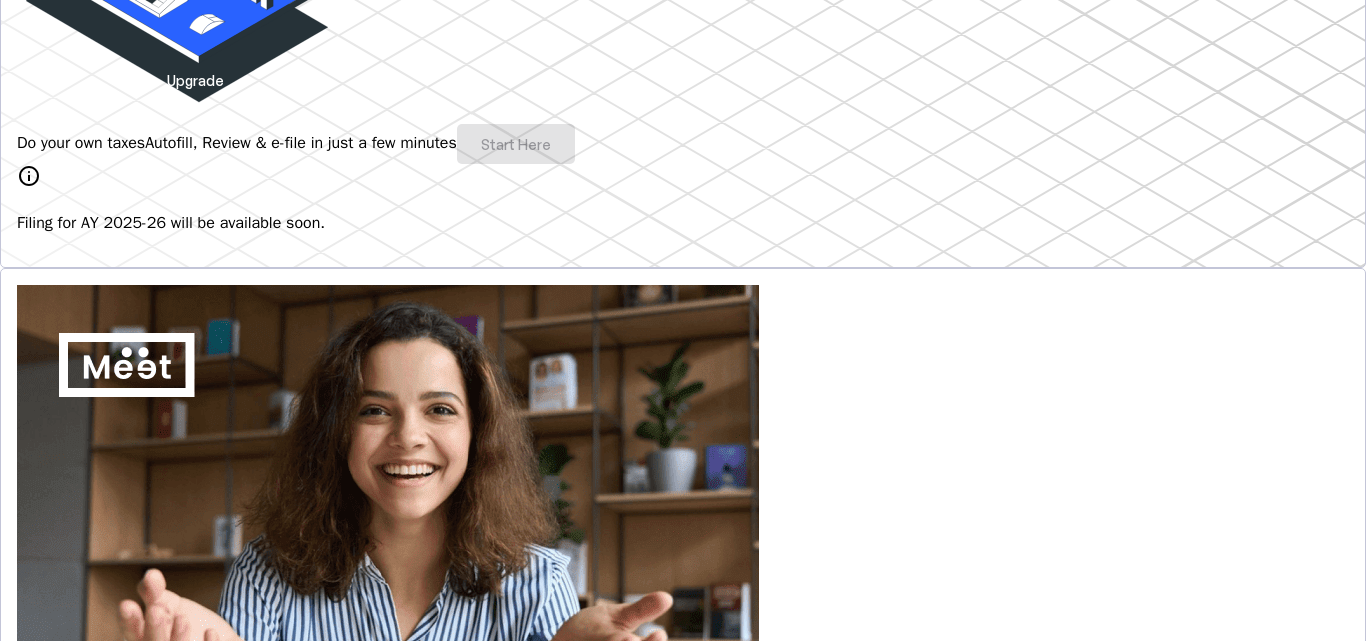 click on "Do your own taxes   Autofill, Review & e-file in just a few minutes   Start Here" at bounding box center (683, 144) 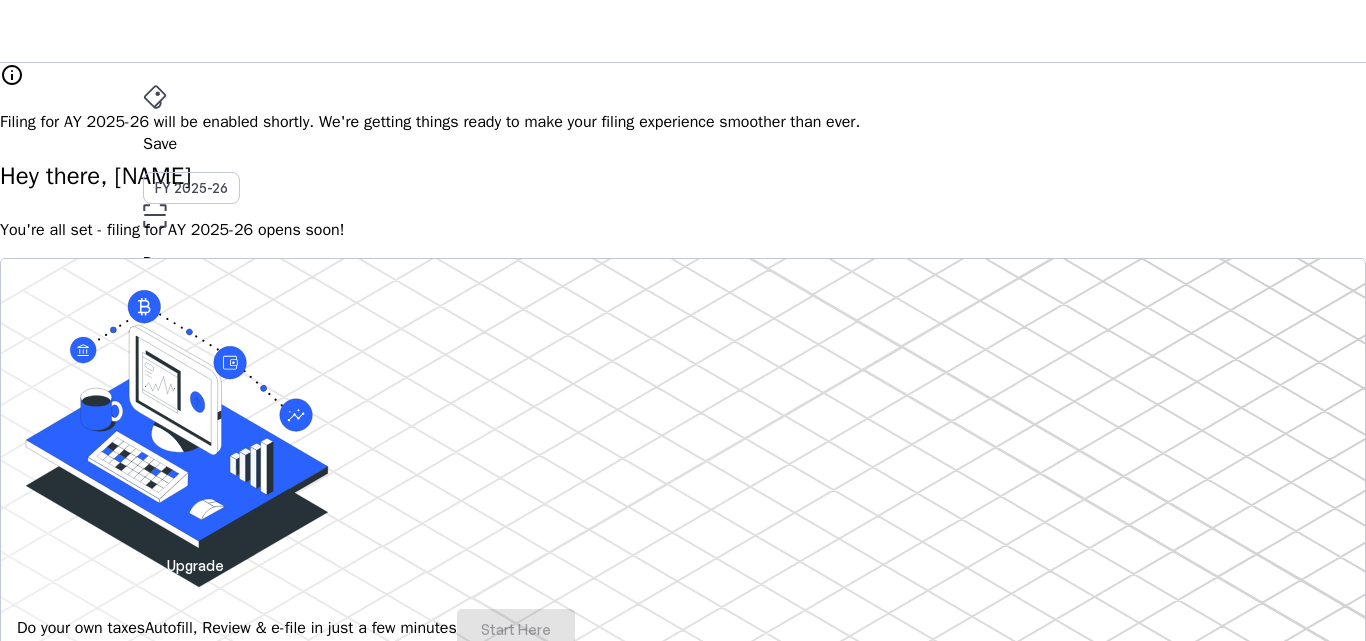 scroll, scrollTop: 0, scrollLeft: 0, axis: both 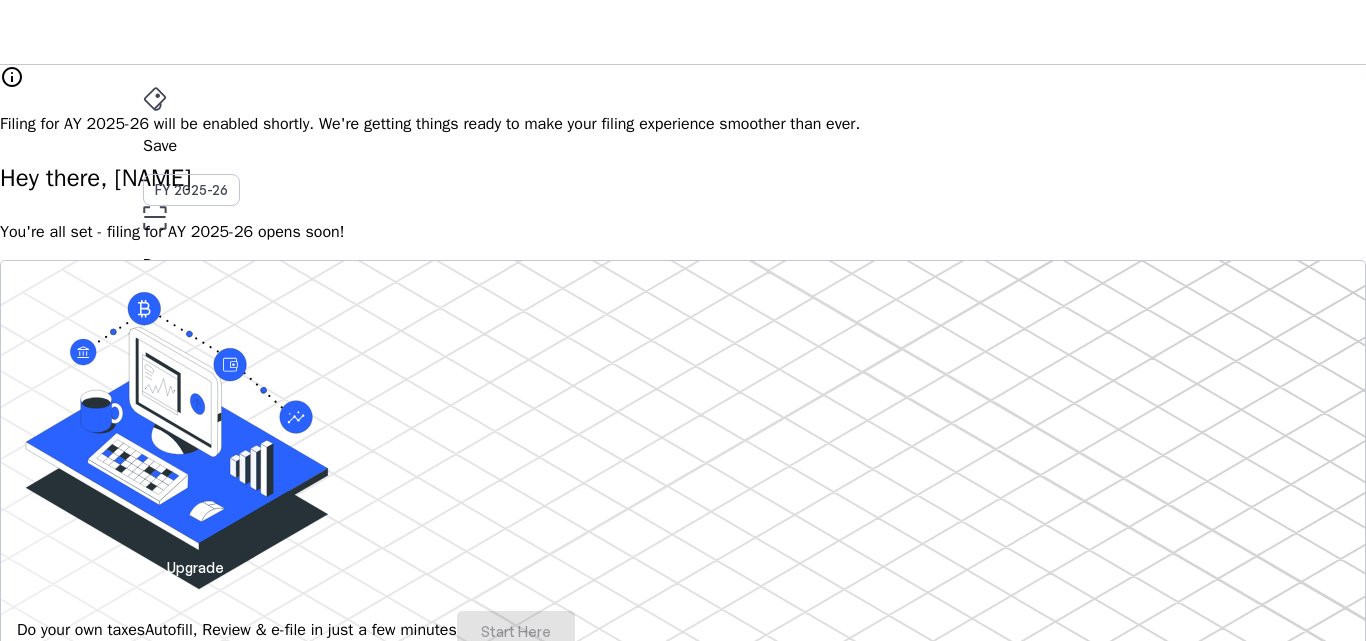 click on "More  arrow_drop_down" at bounding box center [683, 463] 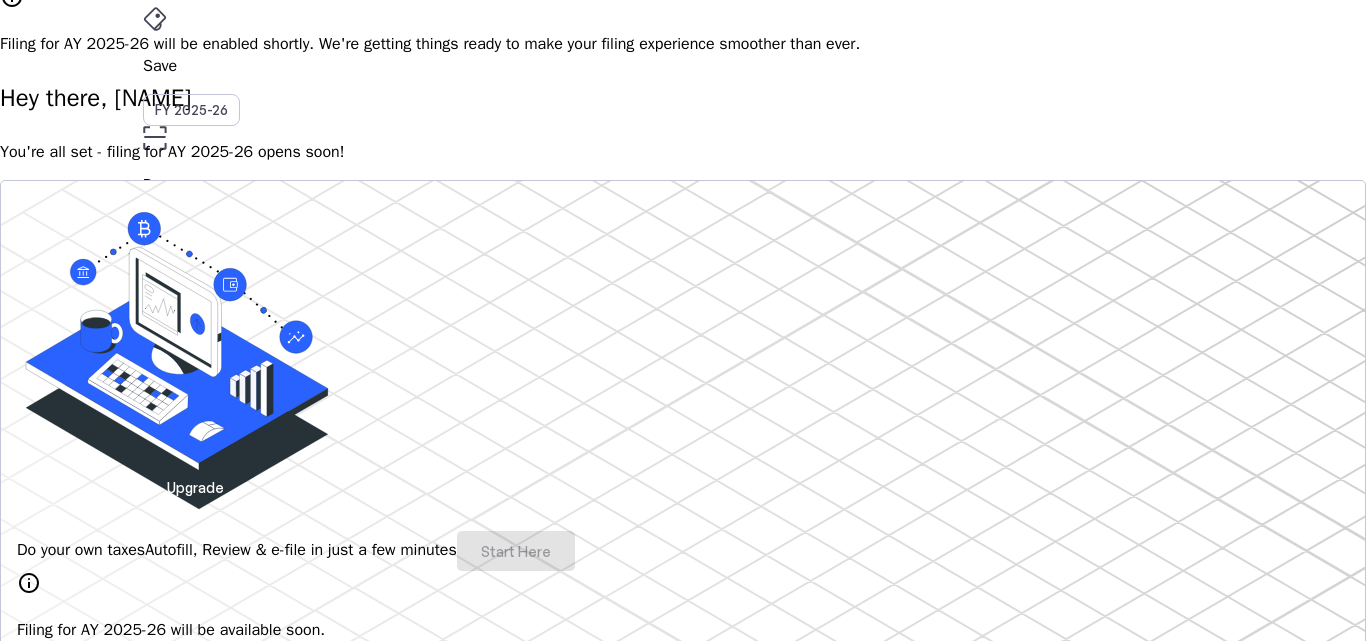 scroll, scrollTop: 0, scrollLeft: 0, axis: both 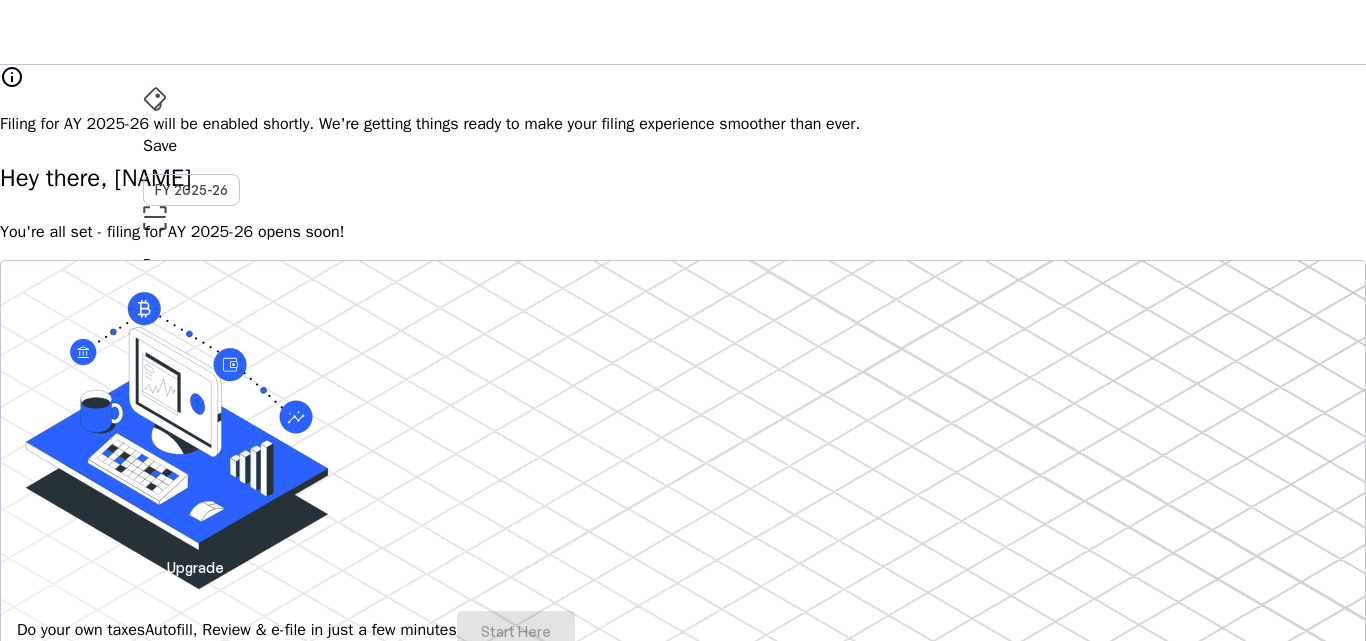click on "More" at bounding box center [683, 440] 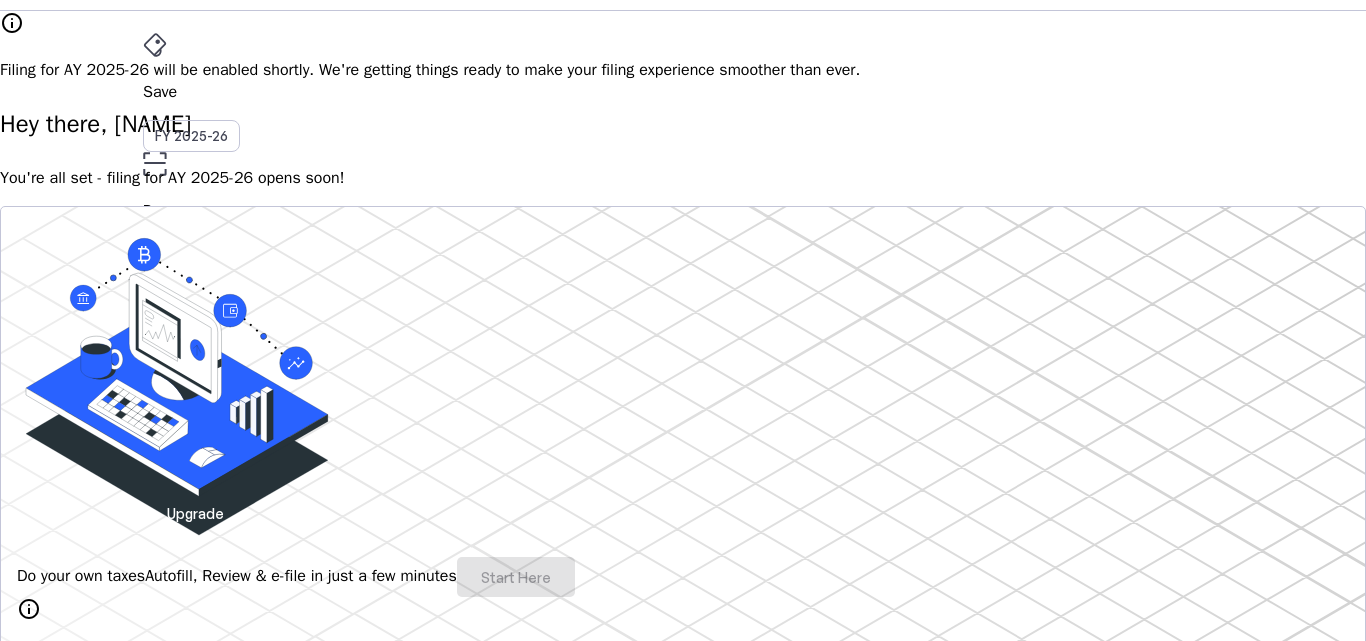scroll, scrollTop: 53, scrollLeft: 0, axis: vertical 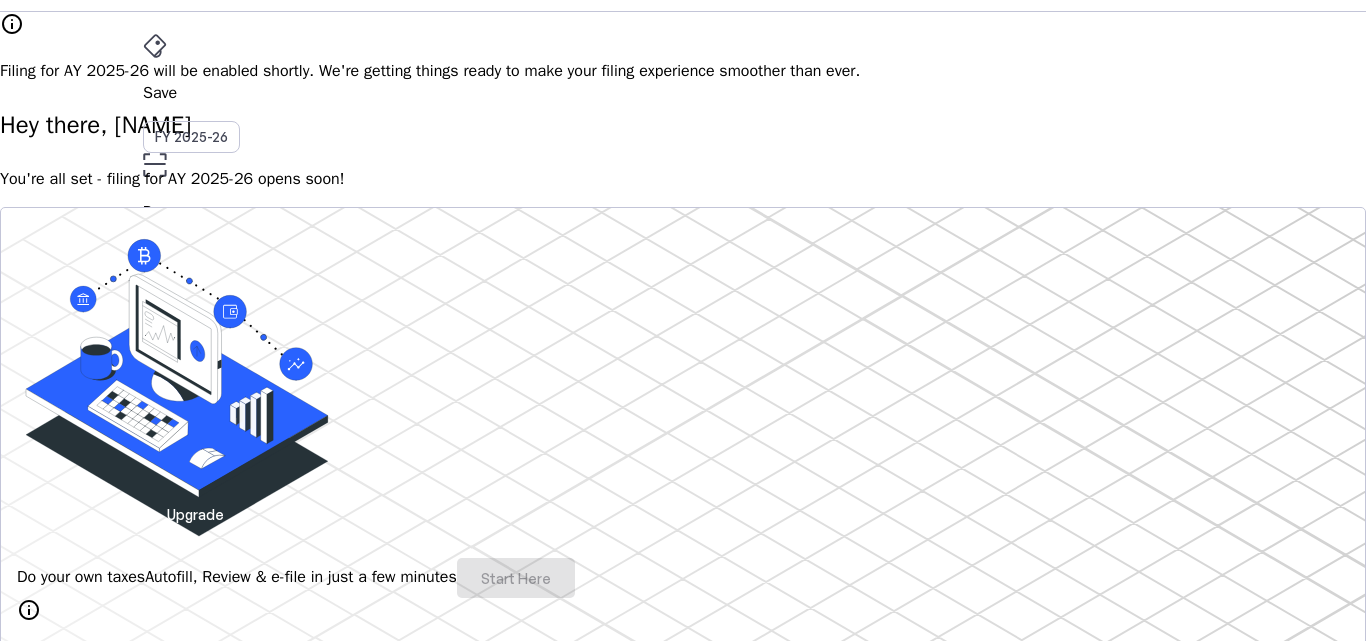 click on "Save FY 2025-26  Pay   File AY 2025-26  More  arrow_drop_down  SC   Upgrade" at bounding box center (683, -21) 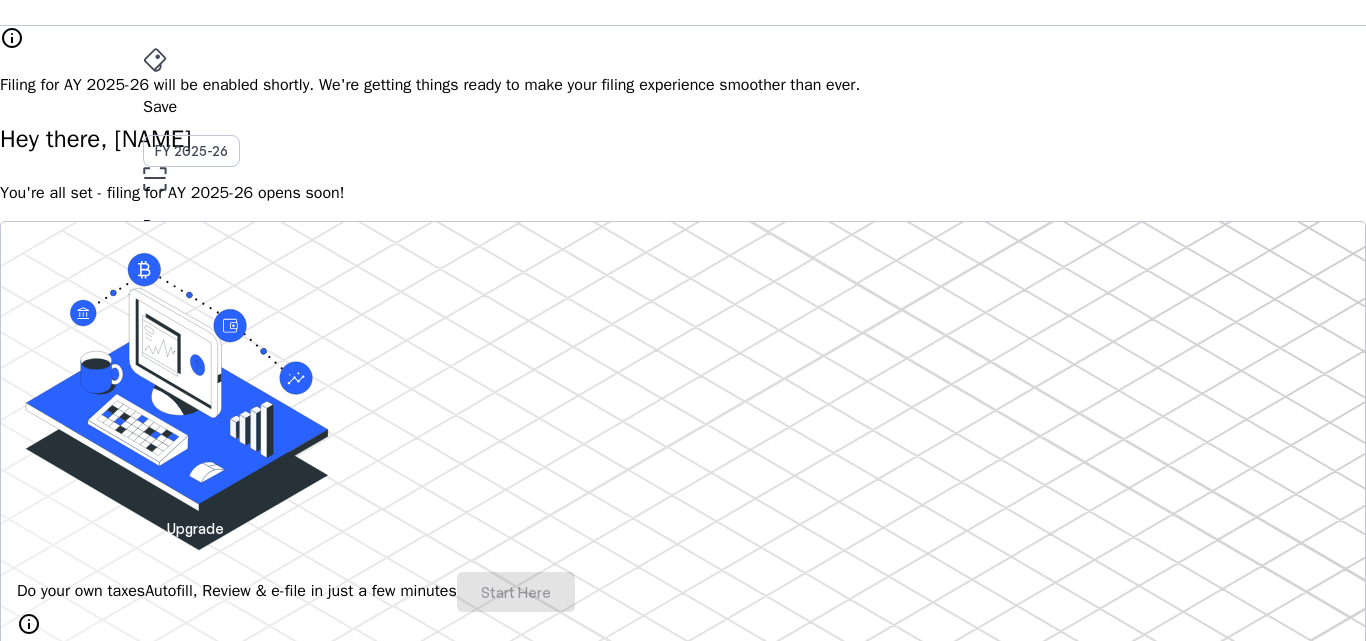 scroll, scrollTop: 41, scrollLeft: 0, axis: vertical 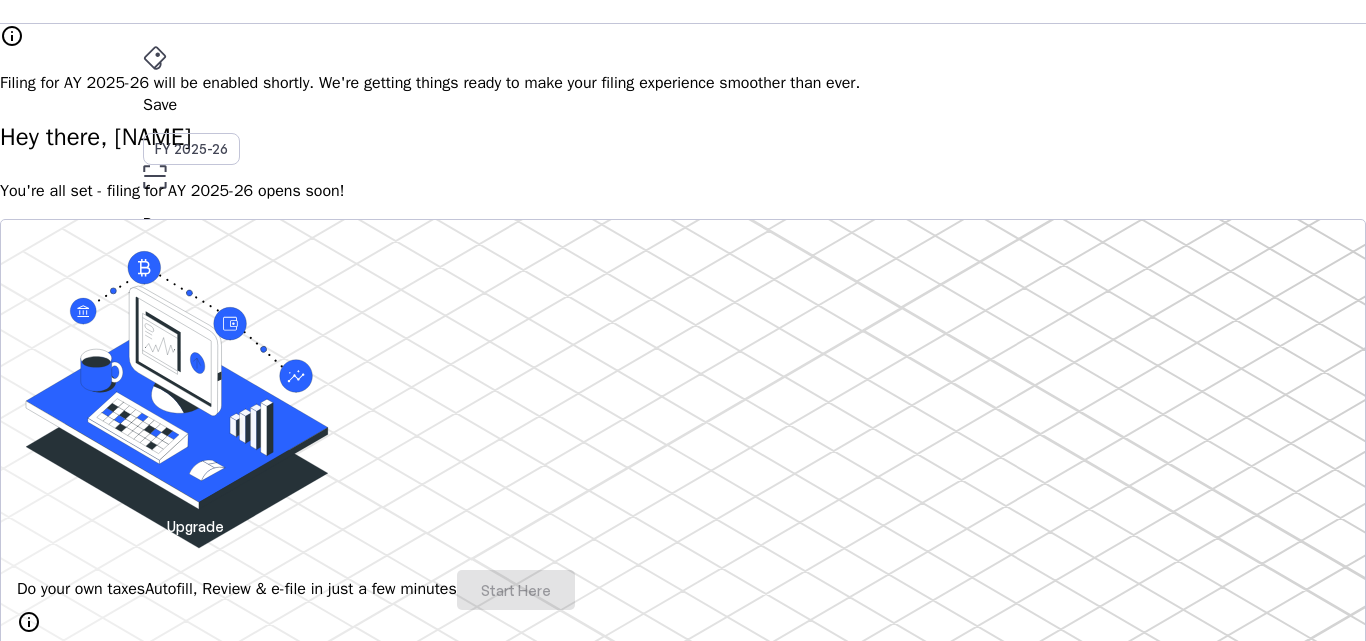 click on "More" at bounding box center [683, 399] 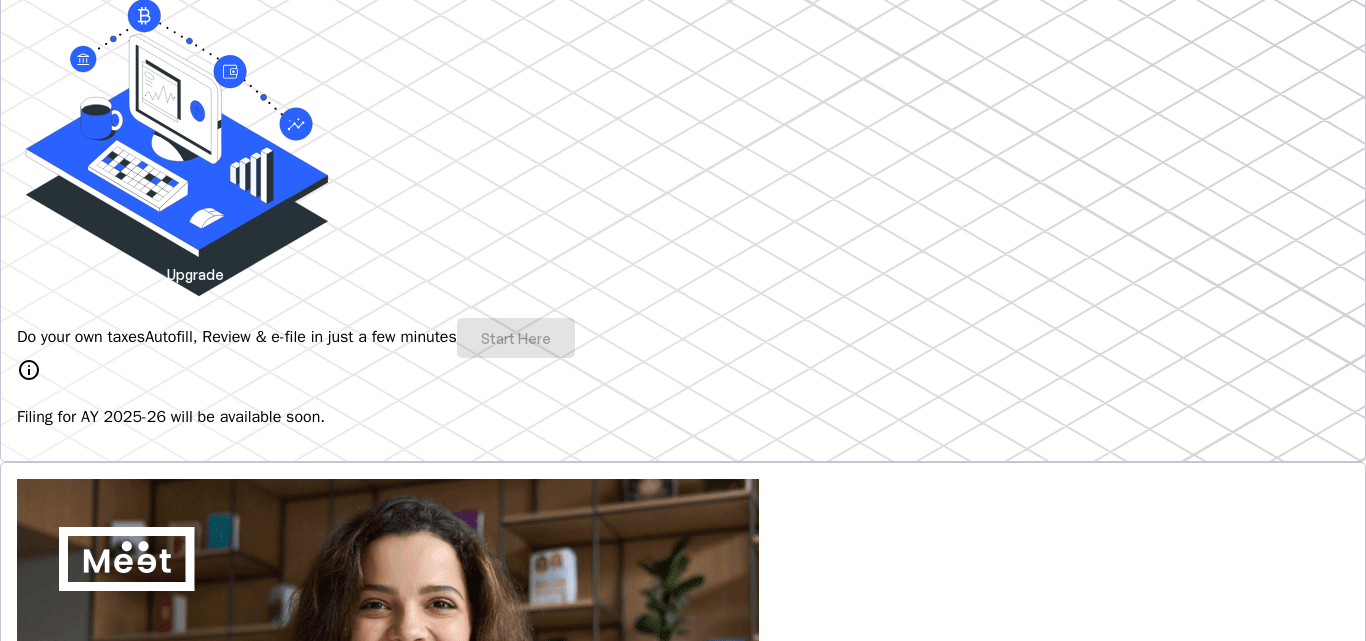 scroll, scrollTop: 292, scrollLeft: 0, axis: vertical 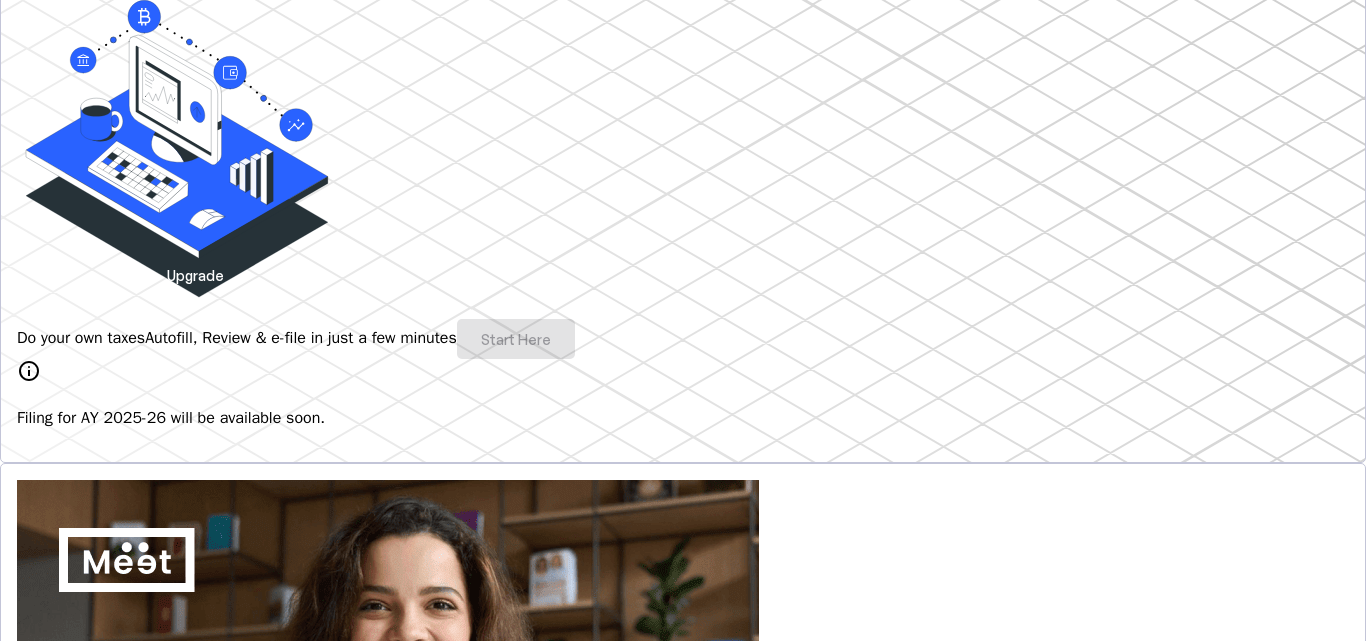 click on "Do your own taxes   Autofill, Review & e-file in just a few minutes   Start Here" at bounding box center (683, 339) 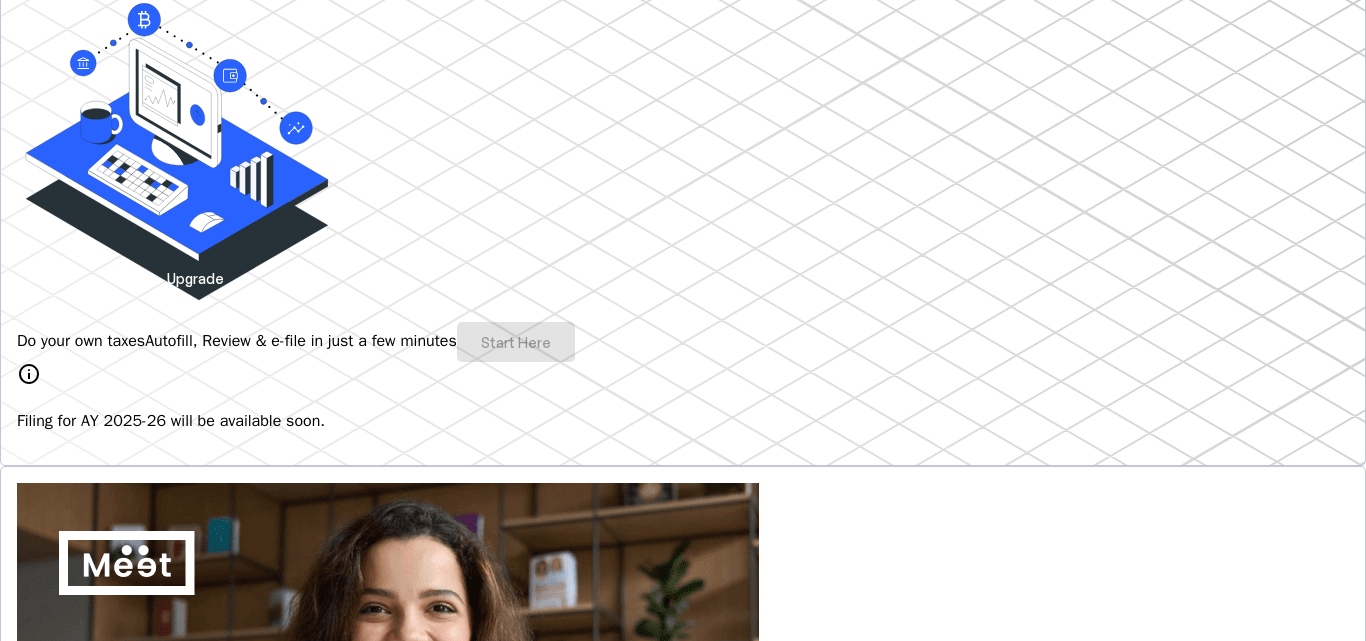 scroll, scrollTop: 368, scrollLeft: 0, axis: vertical 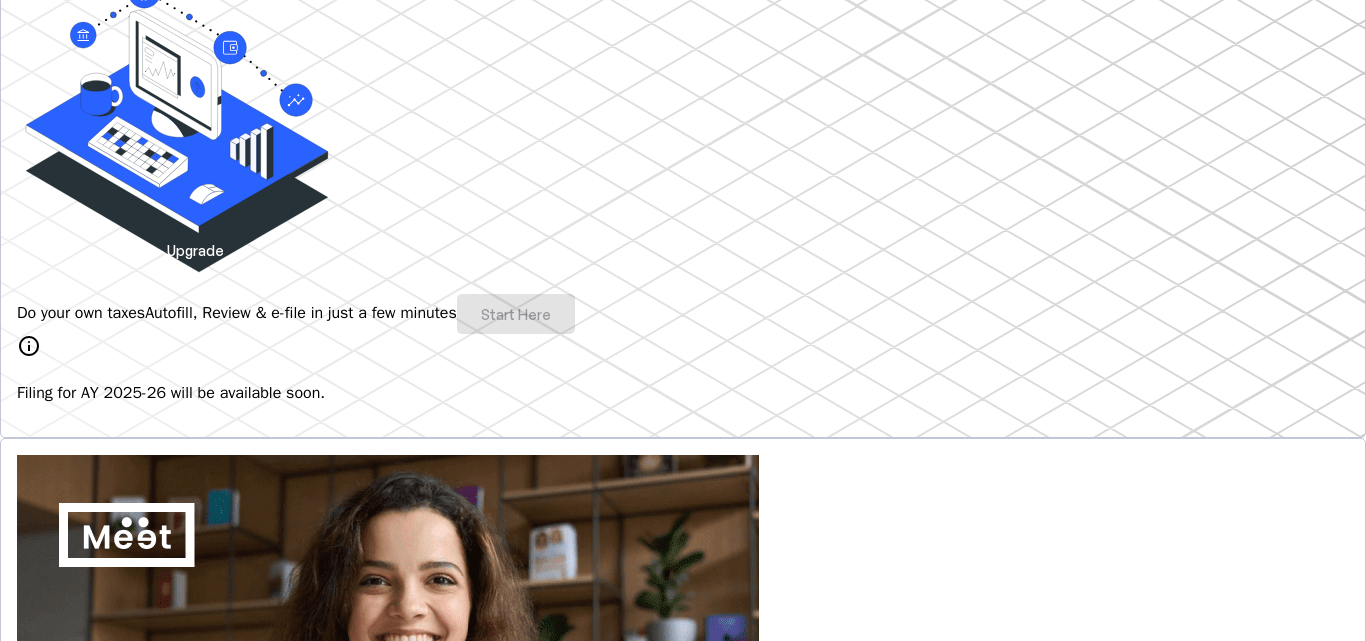 click on "Do your own taxes   Autofill, Review & e-file in just a few minutes   Start Here" at bounding box center (683, 314) 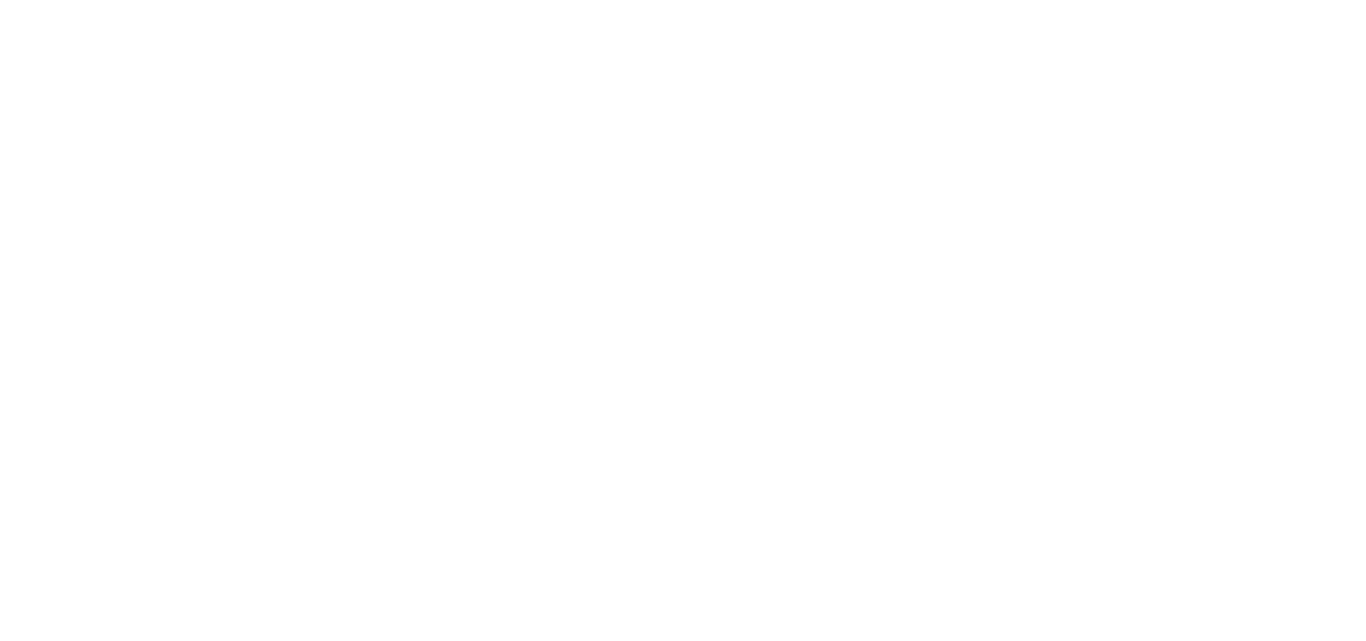 scroll, scrollTop: 0, scrollLeft: 0, axis: both 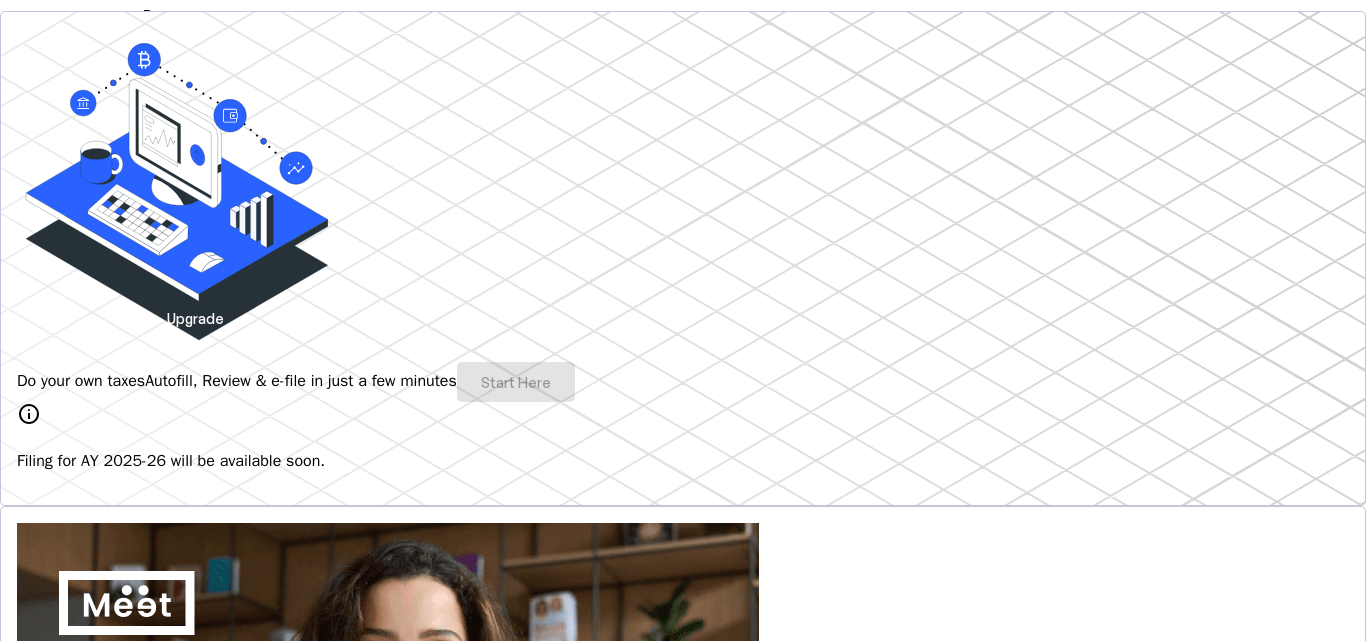 click on "info" at bounding box center [29, 414] 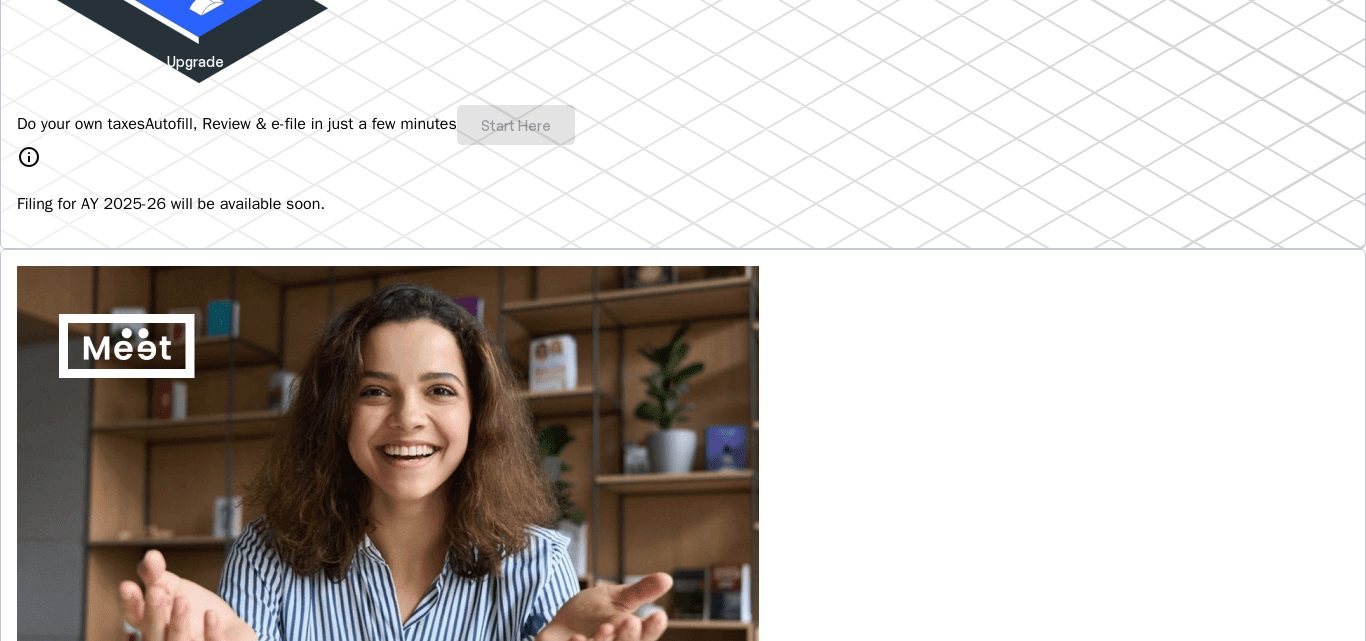 scroll, scrollTop: 0, scrollLeft: 0, axis: both 